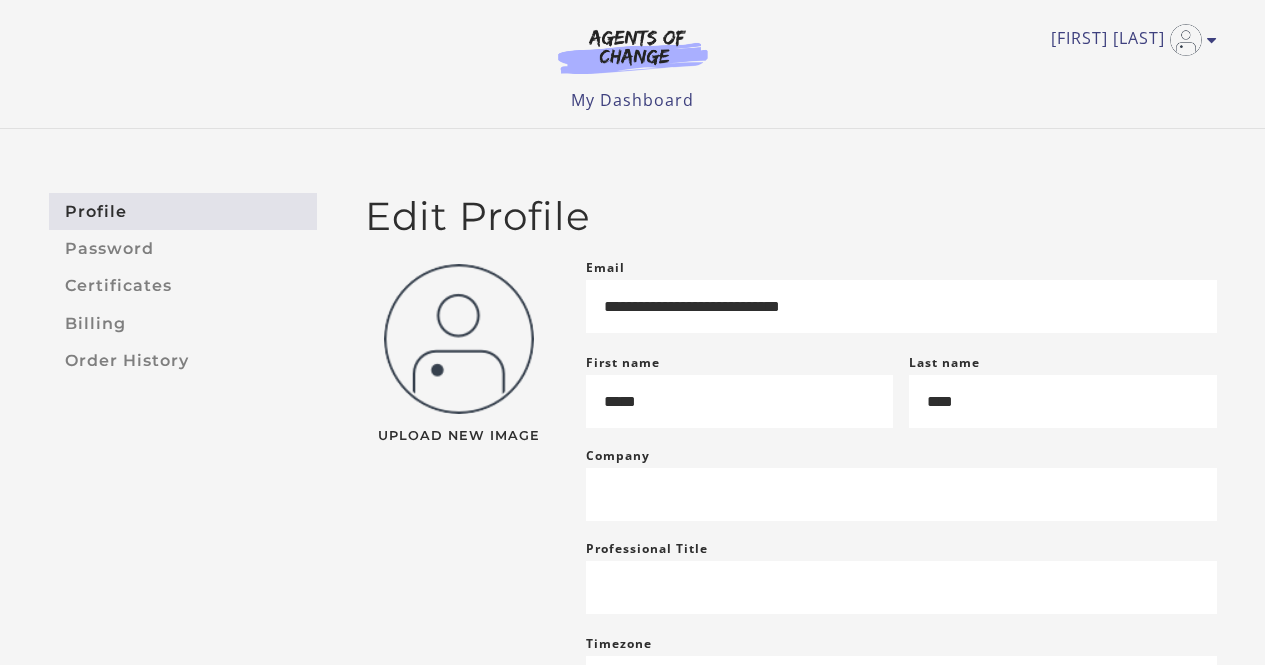 scroll, scrollTop: 0, scrollLeft: 0, axis: both 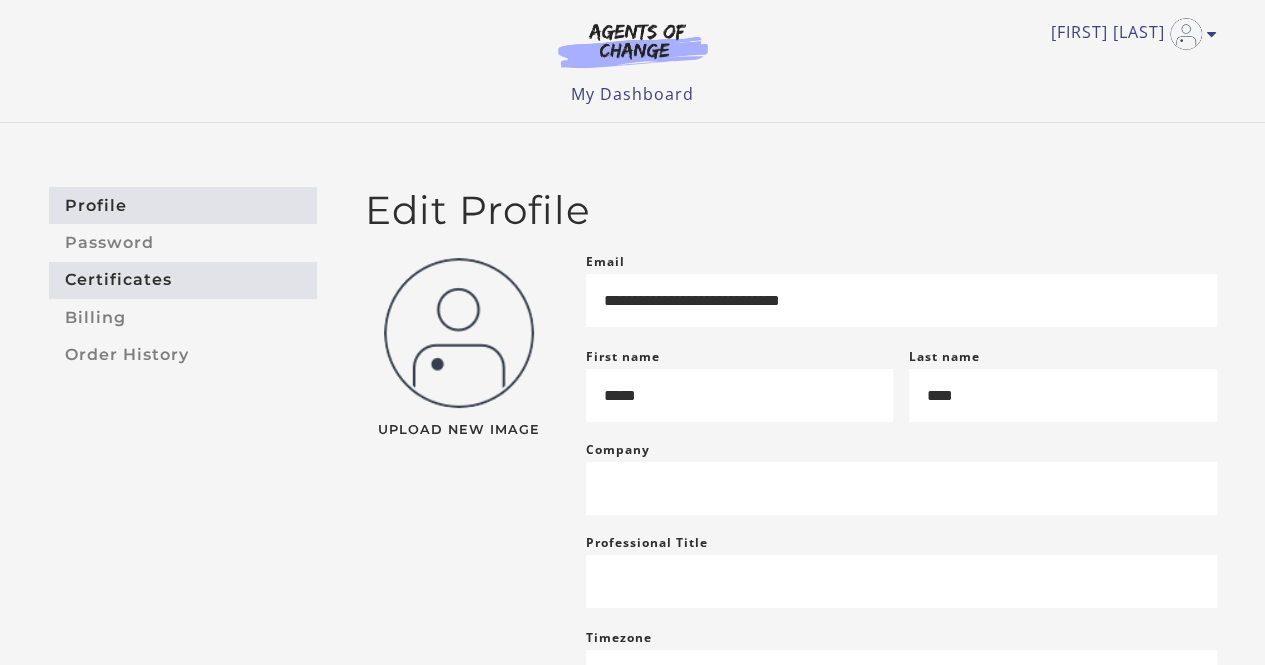 click on "Certificates" at bounding box center [183, 280] 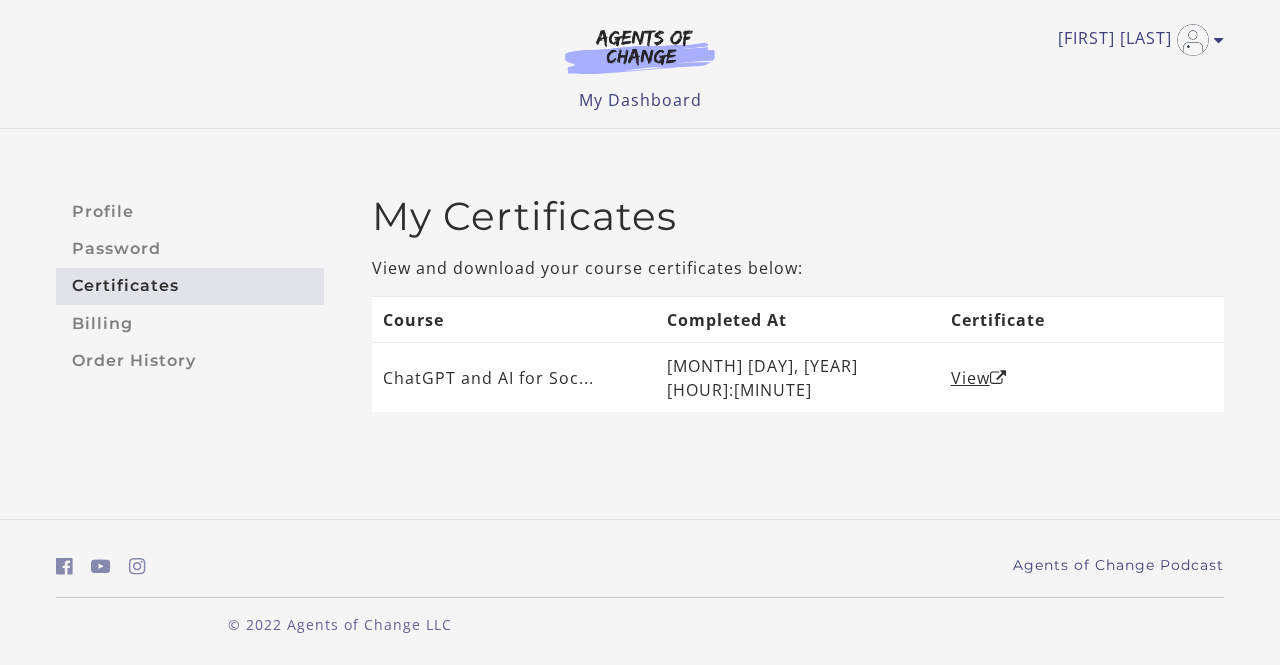 scroll, scrollTop: 0, scrollLeft: 0, axis: both 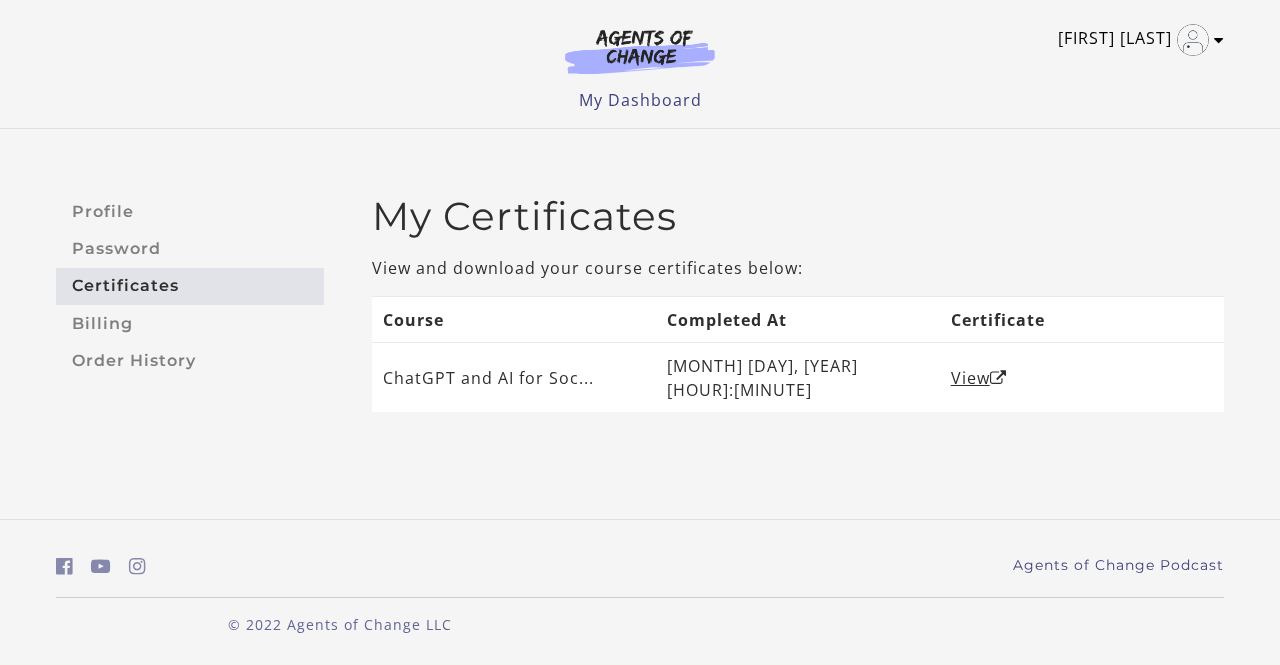 click on "[FIRST] [LAST]" at bounding box center (1136, 40) 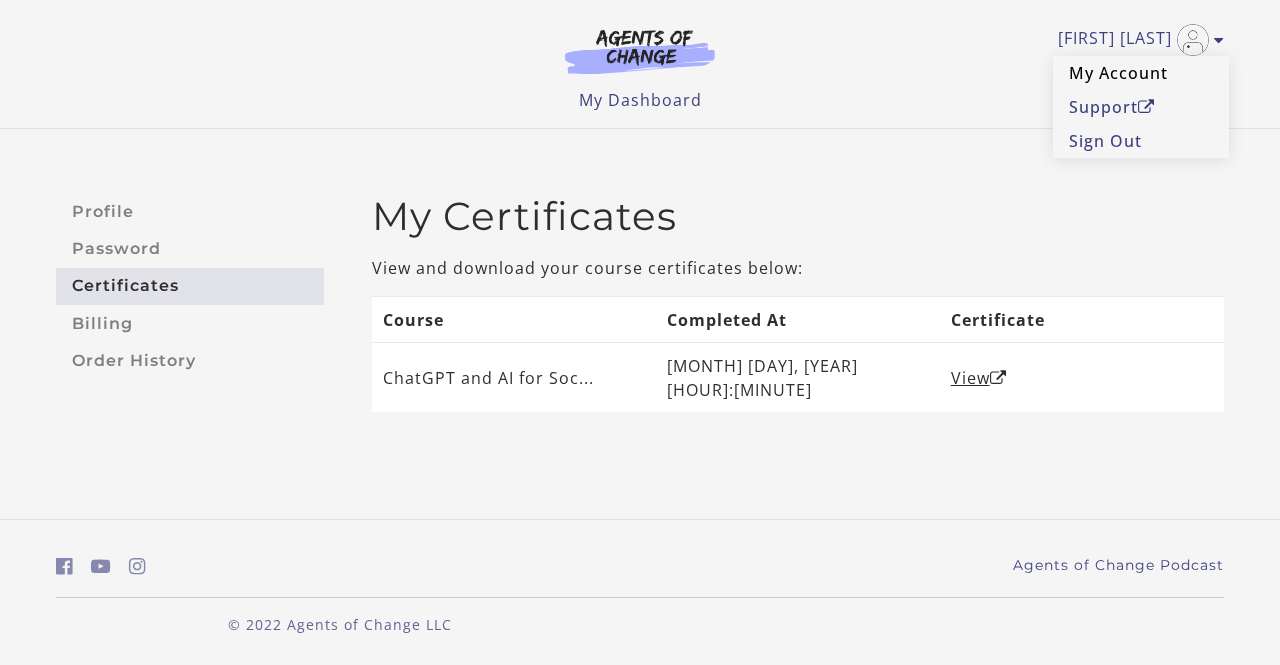 click on "My Account" at bounding box center (1141, 73) 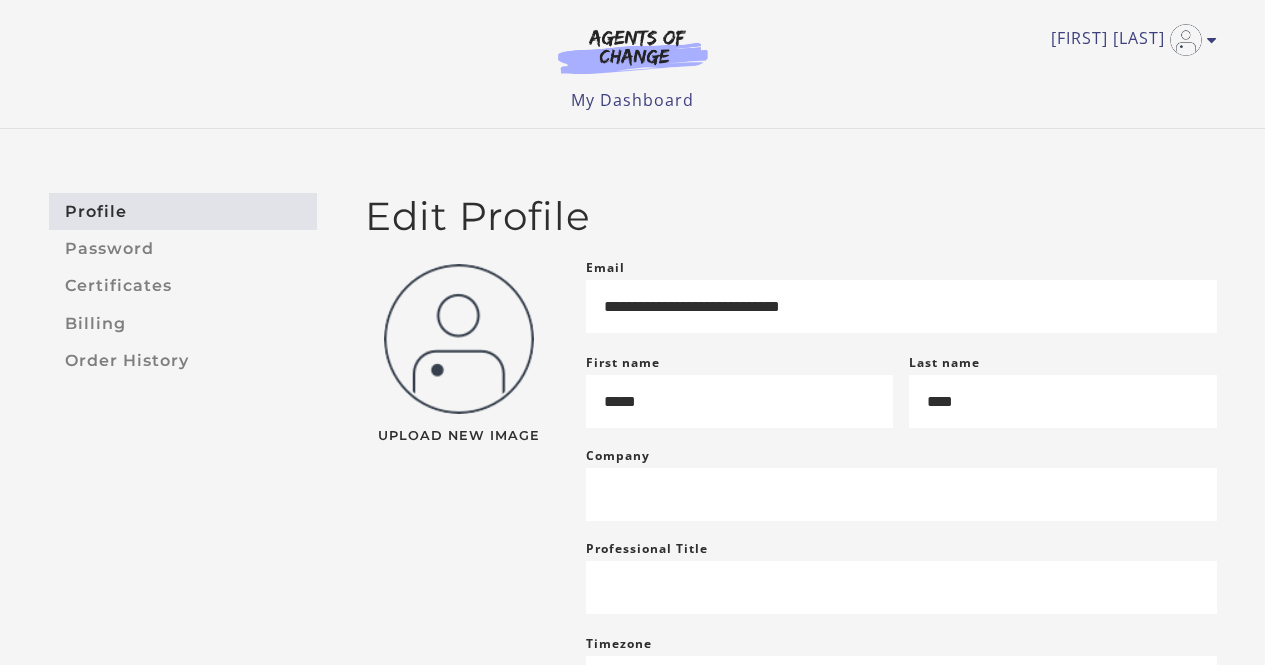 scroll, scrollTop: 0, scrollLeft: 0, axis: both 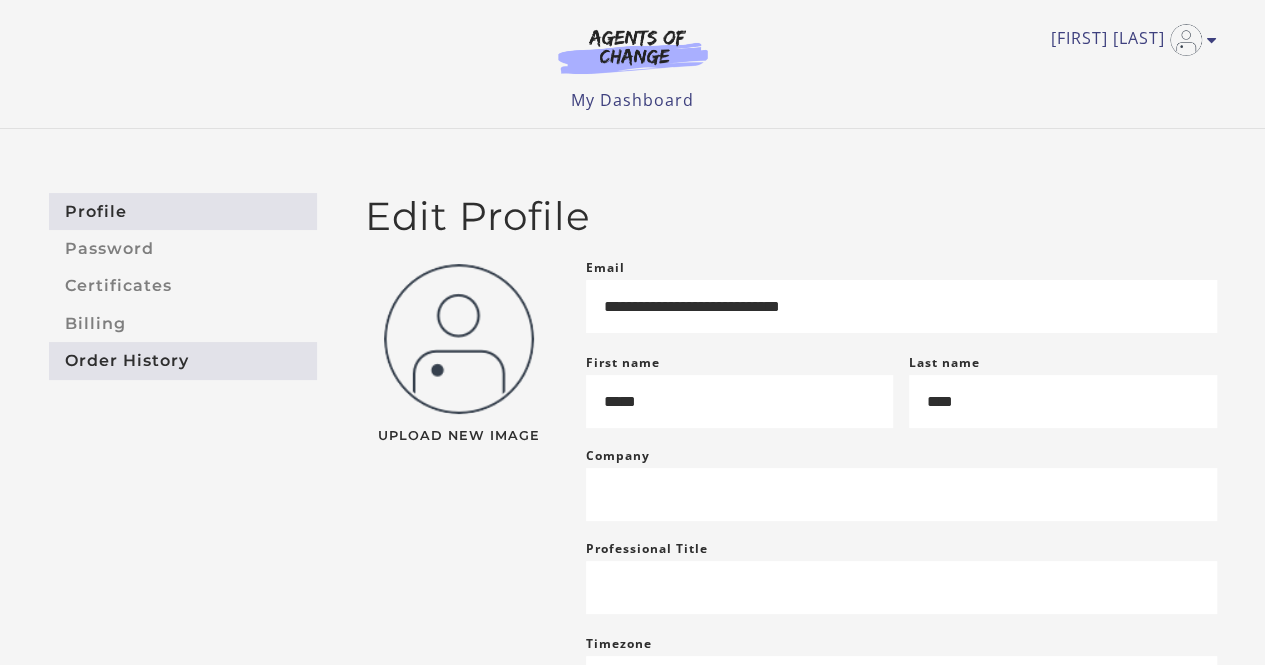 click on "Order History" at bounding box center (183, 360) 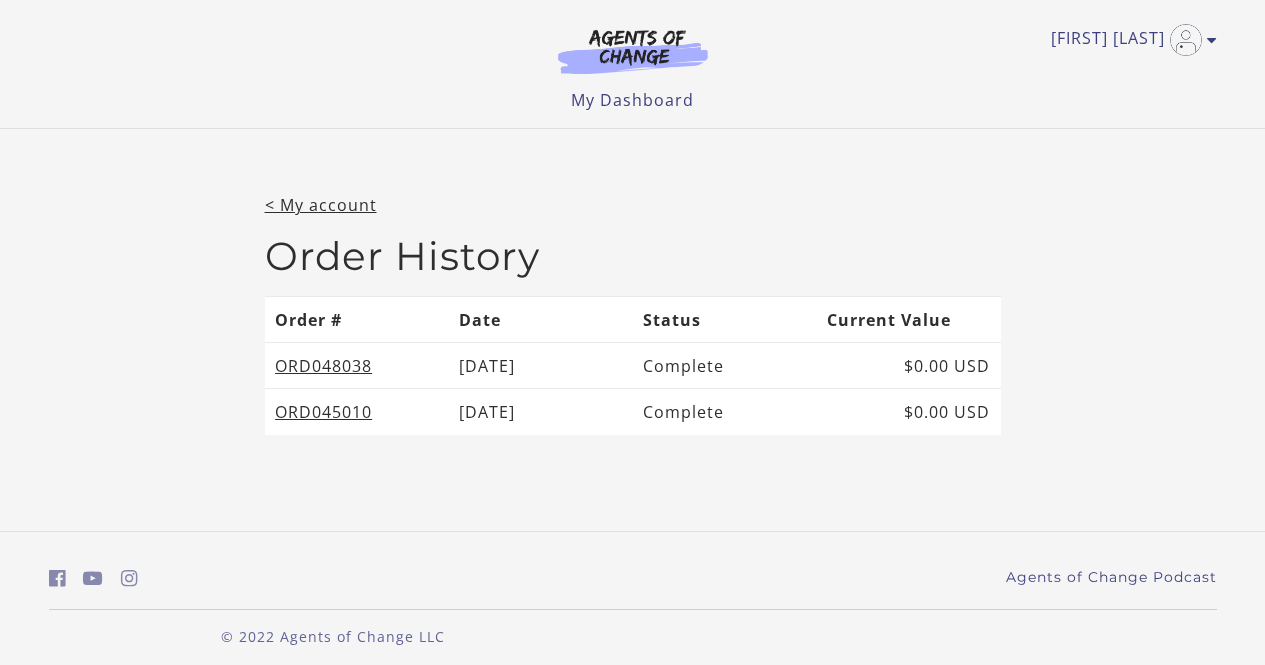 scroll, scrollTop: 0, scrollLeft: 0, axis: both 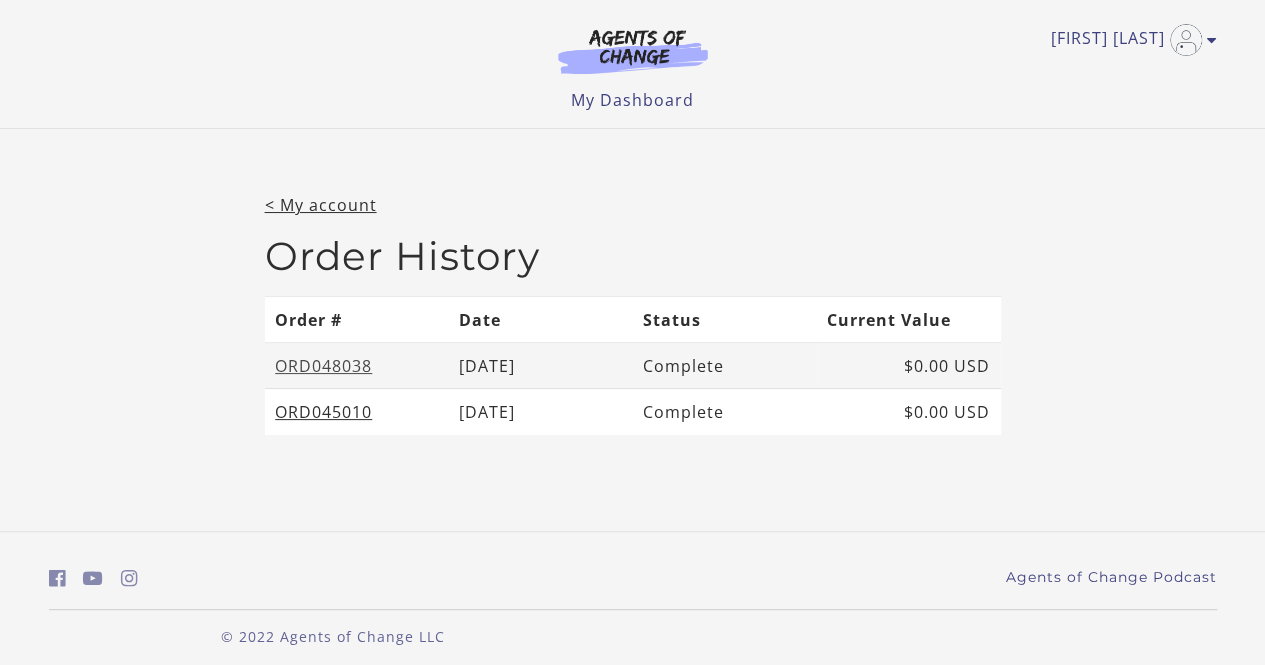 click on "ORD048038" at bounding box center [323, 366] 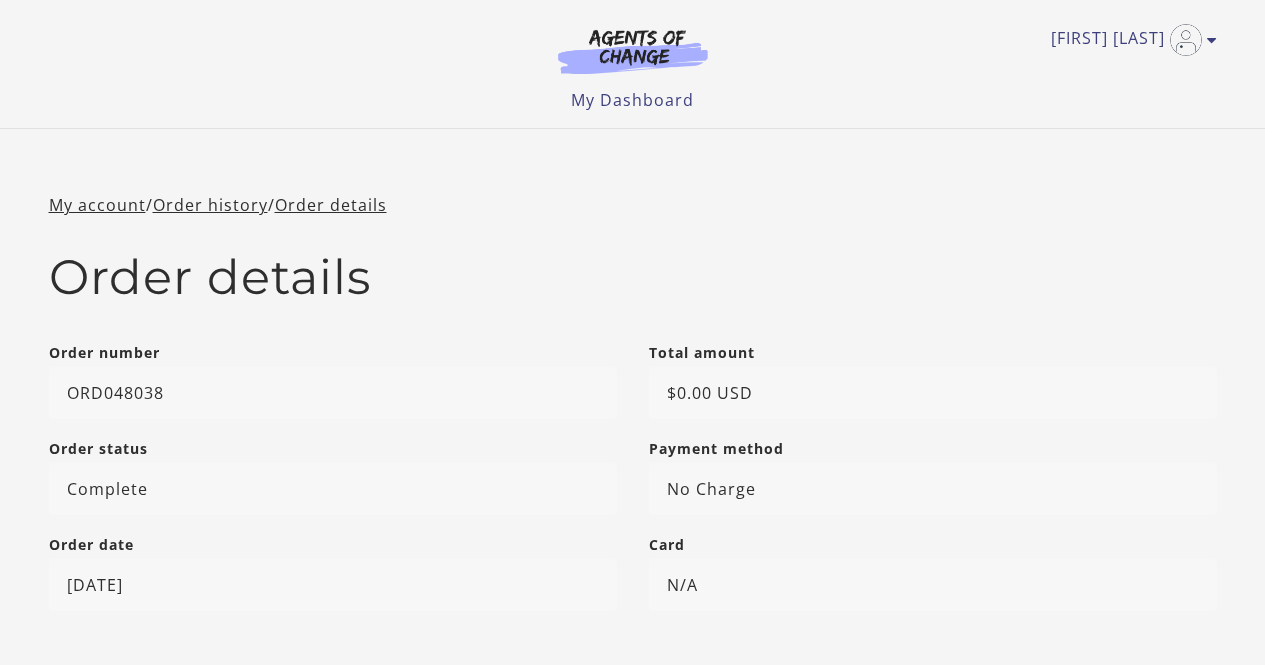 scroll, scrollTop: 0, scrollLeft: 0, axis: both 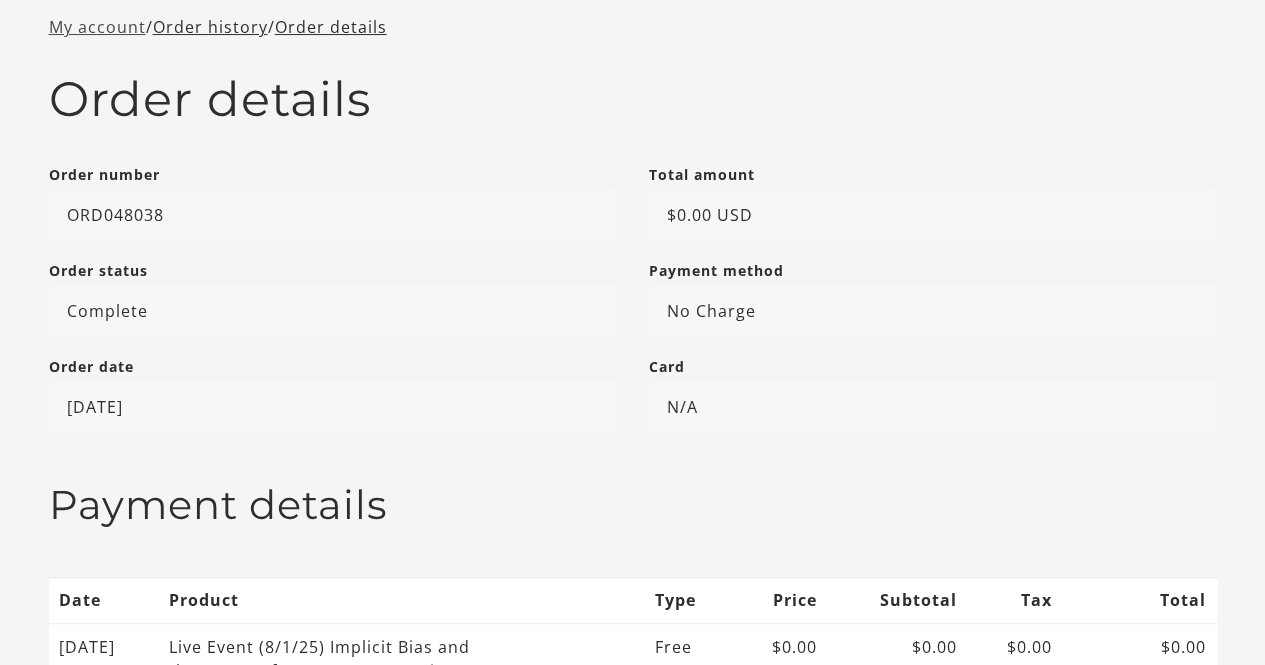 click on "My account" at bounding box center [97, 27] 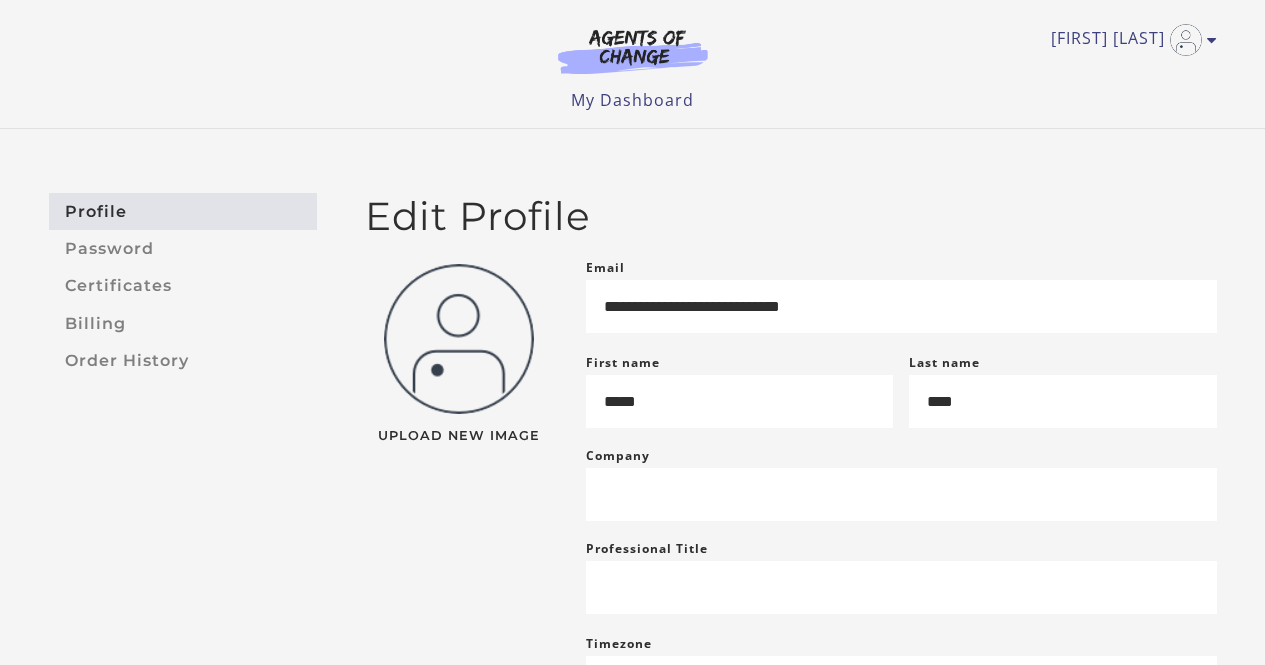 scroll, scrollTop: 0, scrollLeft: 0, axis: both 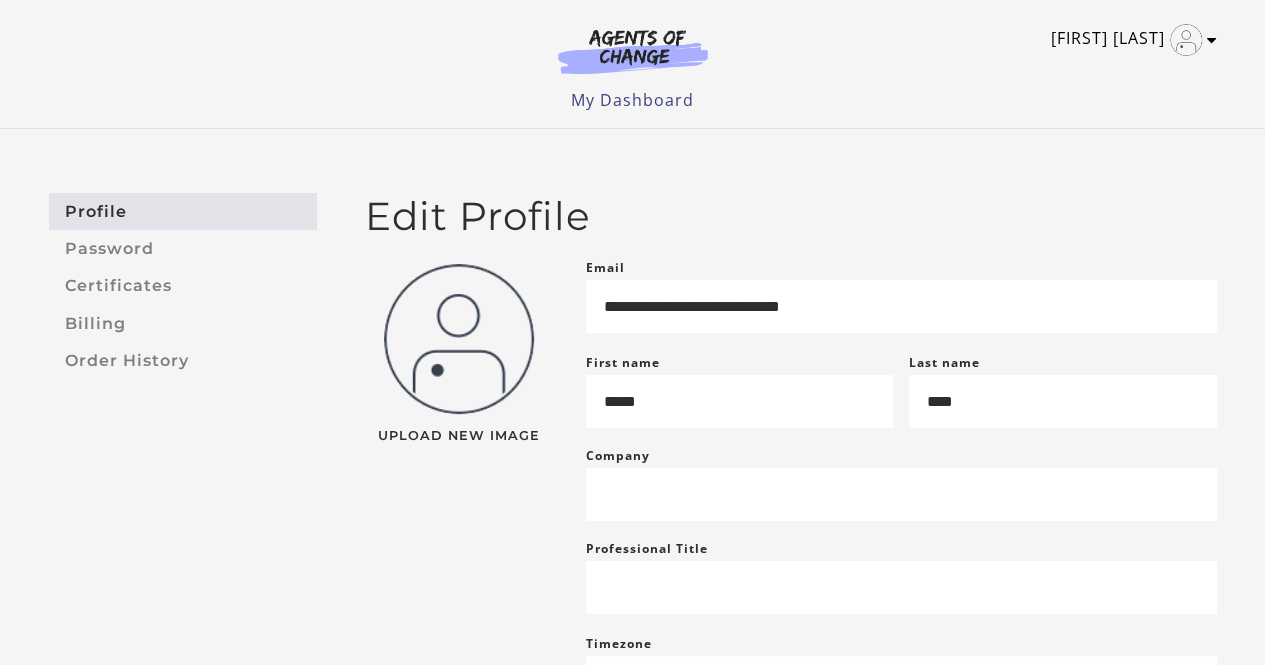 click on "[FIRST]  [LAST]" at bounding box center (1129, 40) 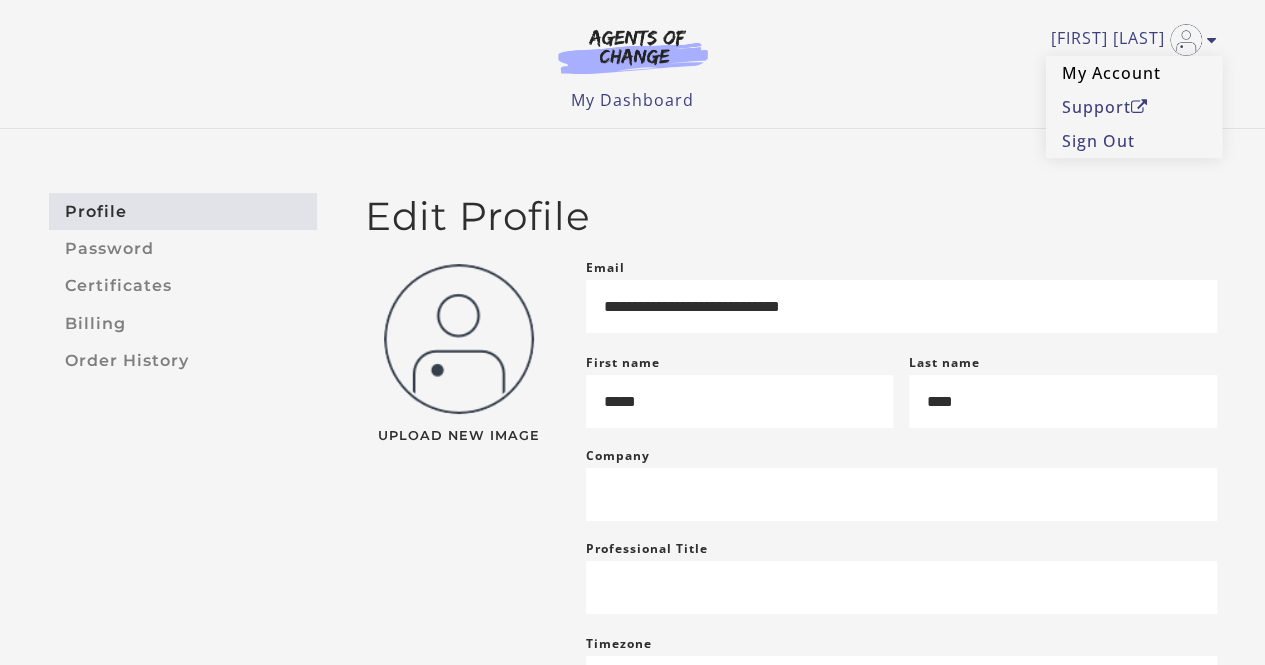 click on "My Account" at bounding box center [1134, 73] 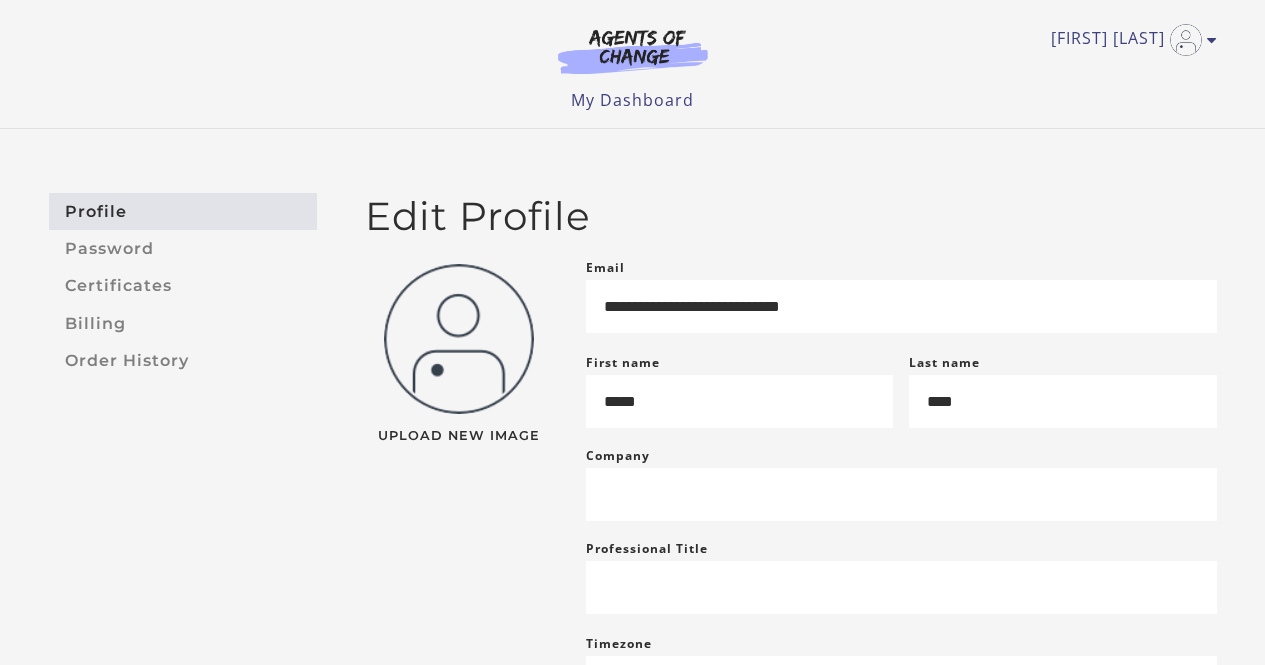 scroll, scrollTop: 0, scrollLeft: 0, axis: both 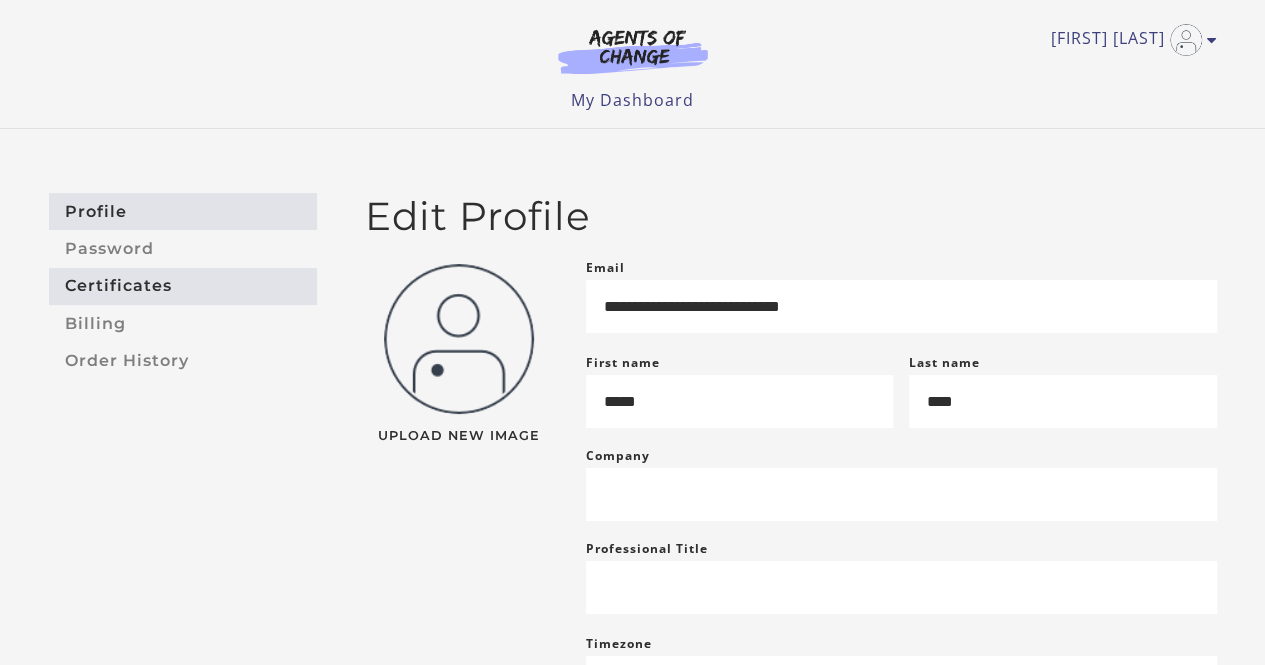click on "Certificates" at bounding box center [183, 286] 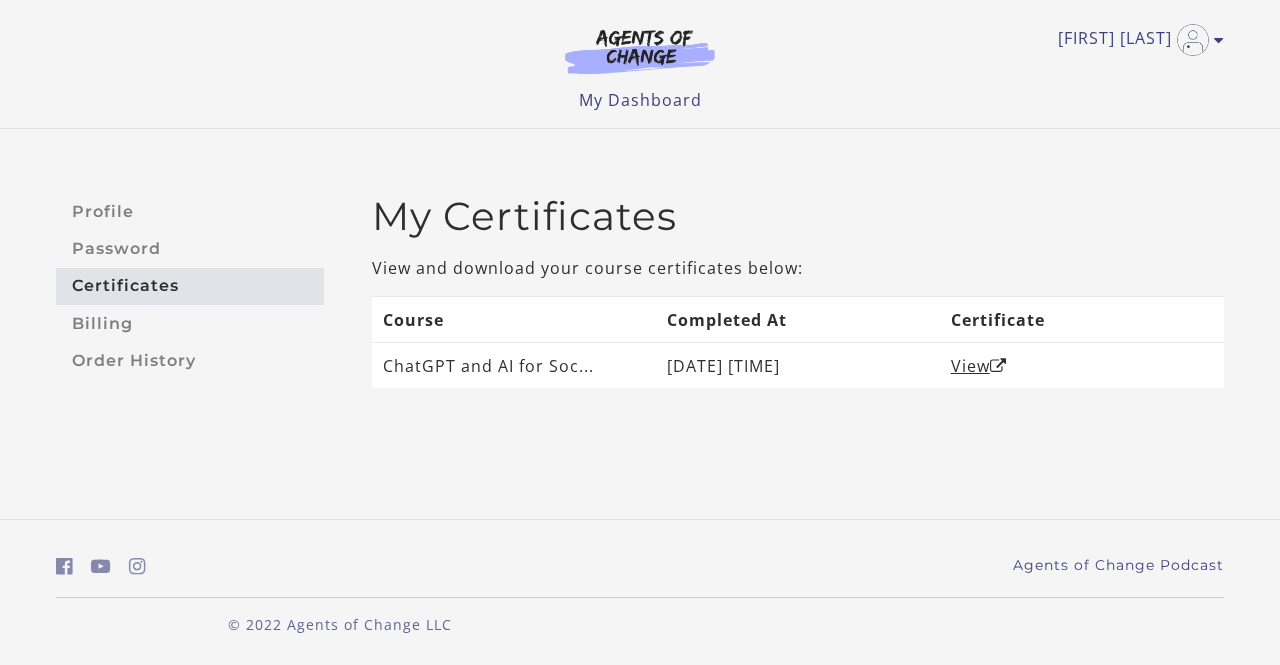 scroll, scrollTop: 0, scrollLeft: 0, axis: both 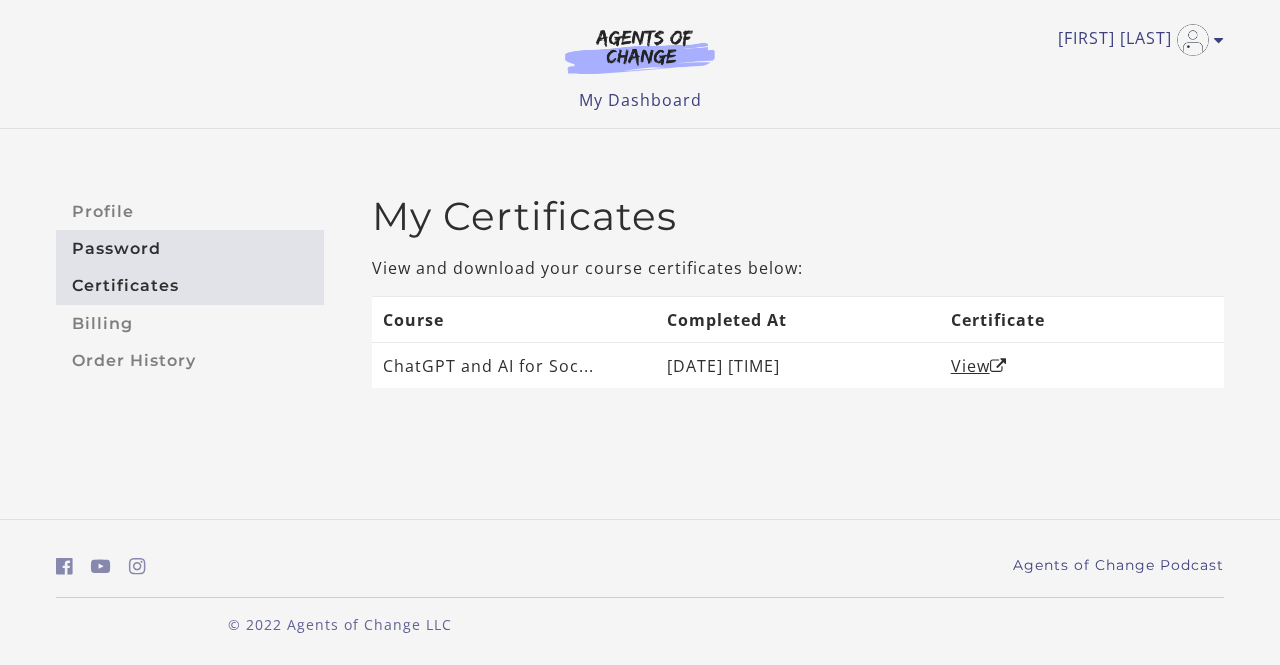click on "Password" at bounding box center (190, 248) 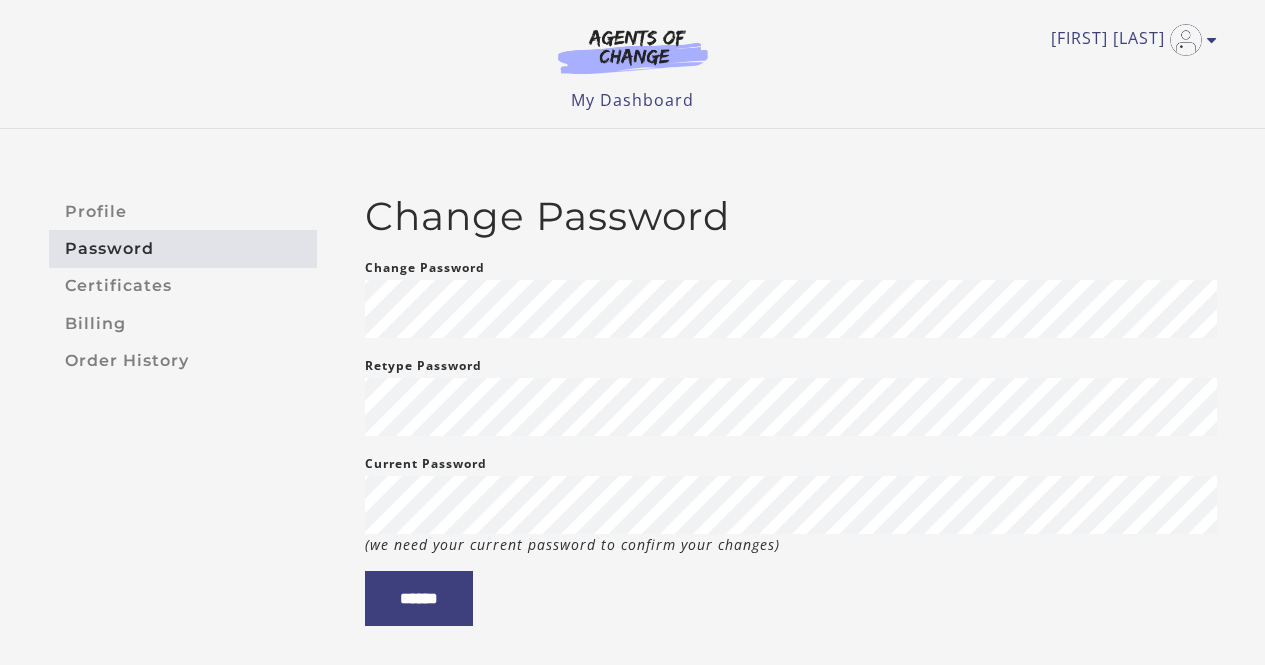 scroll, scrollTop: 0, scrollLeft: 0, axis: both 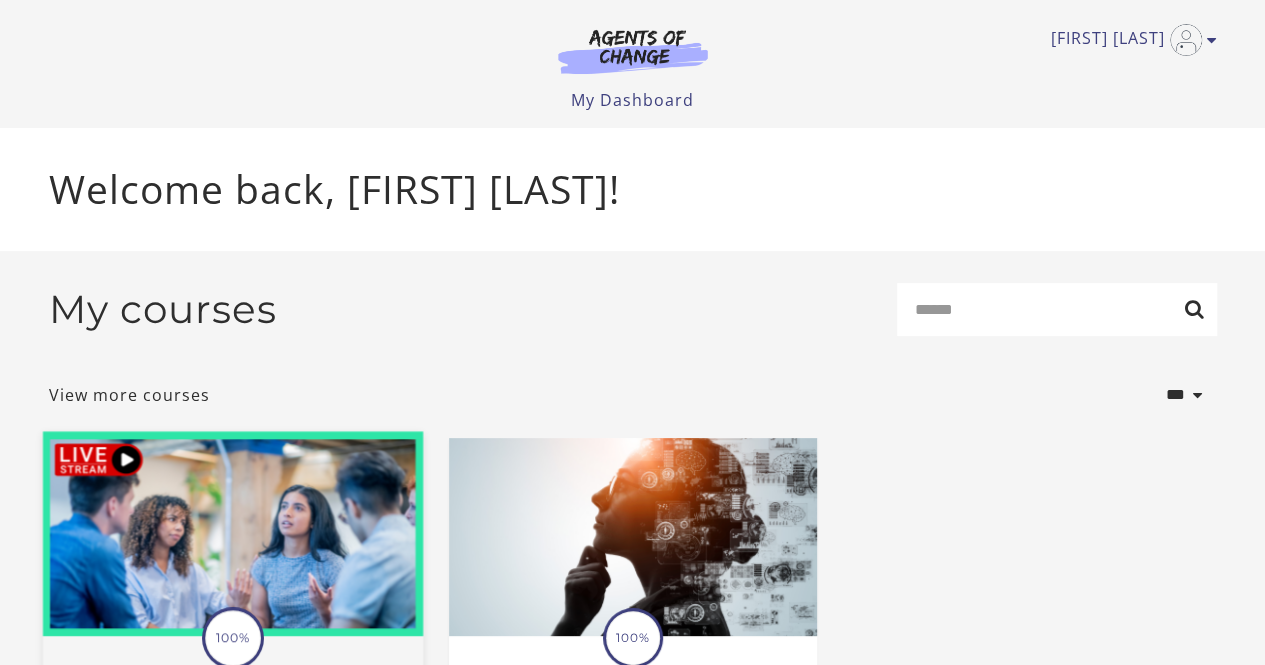 click at bounding box center [232, 533] 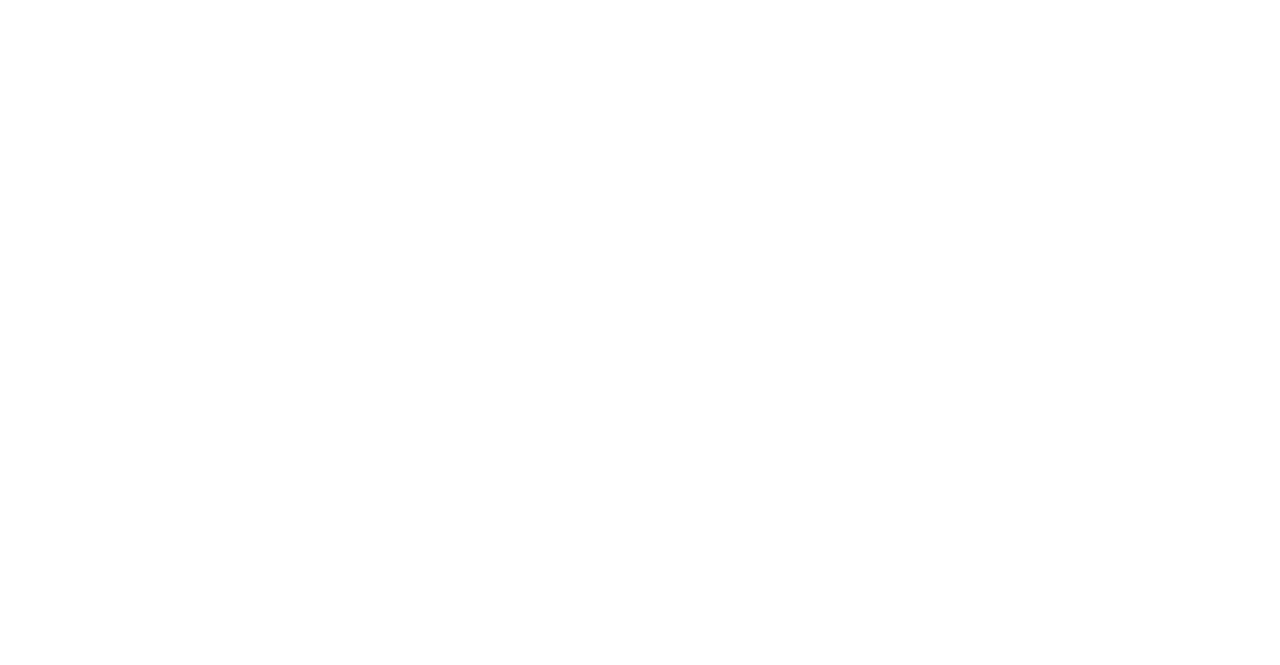 scroll, scrollTop: 0, scrollLeft: 0, axis: both 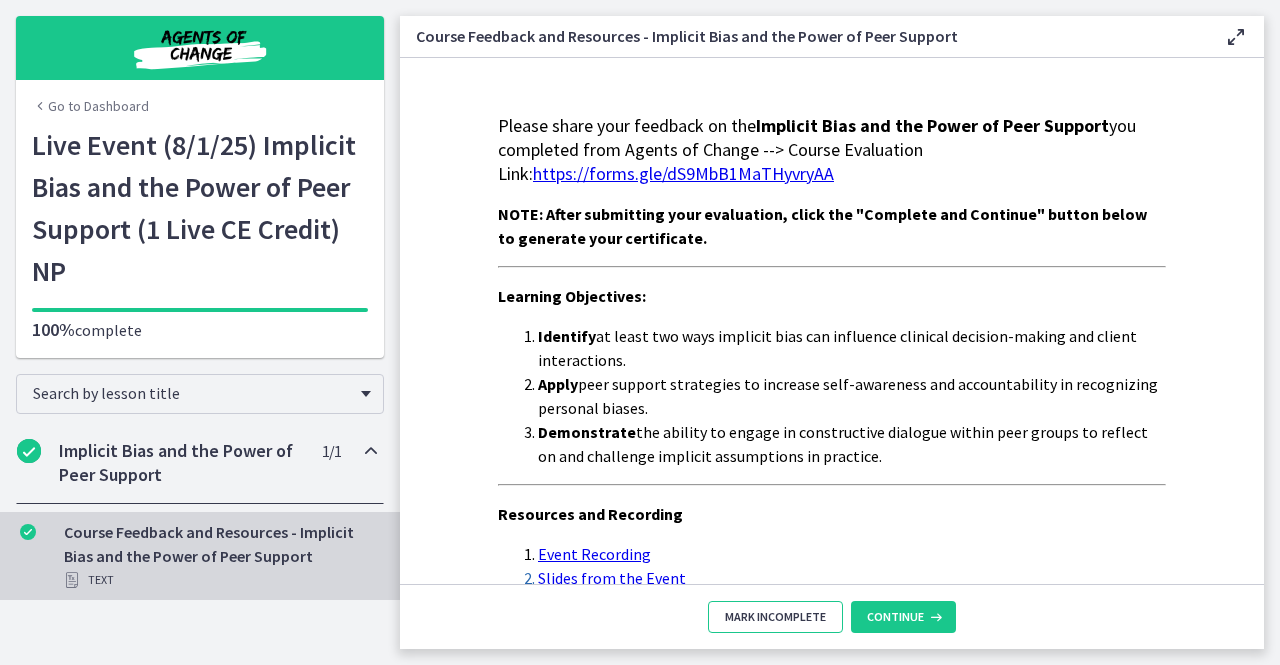 click on "Mark Incomplete" at bounding box center (775, 617) 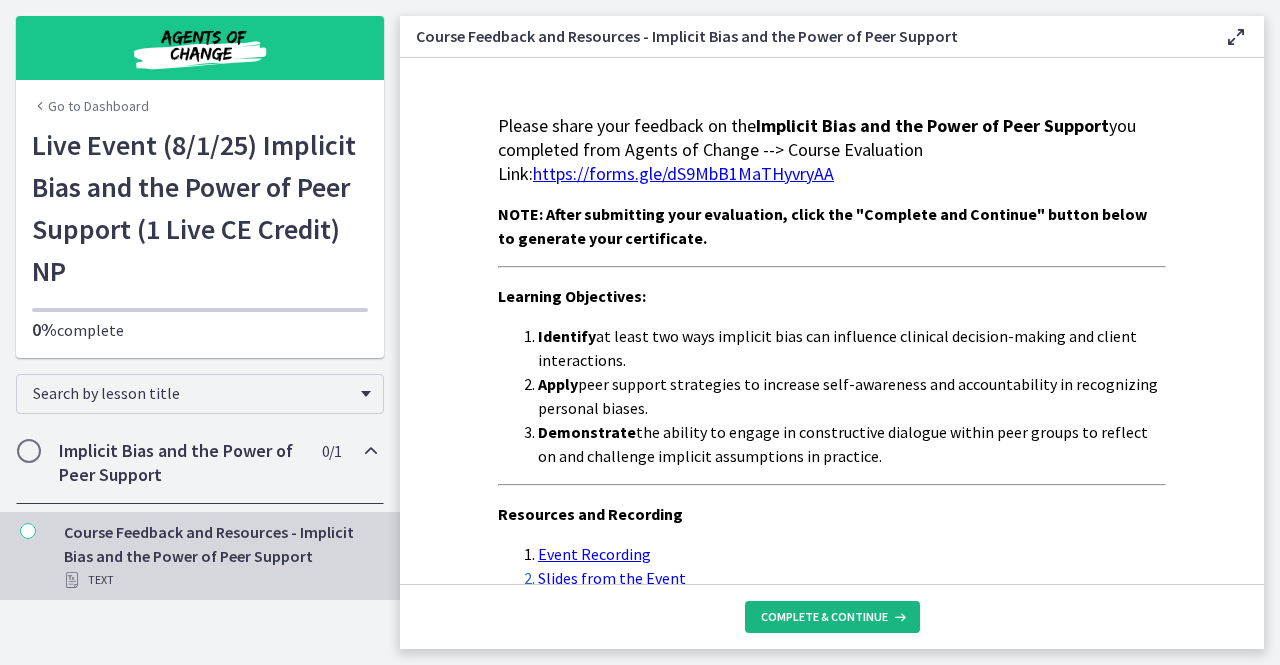 click on "Complete & continue" at bounding box center [824, 617] 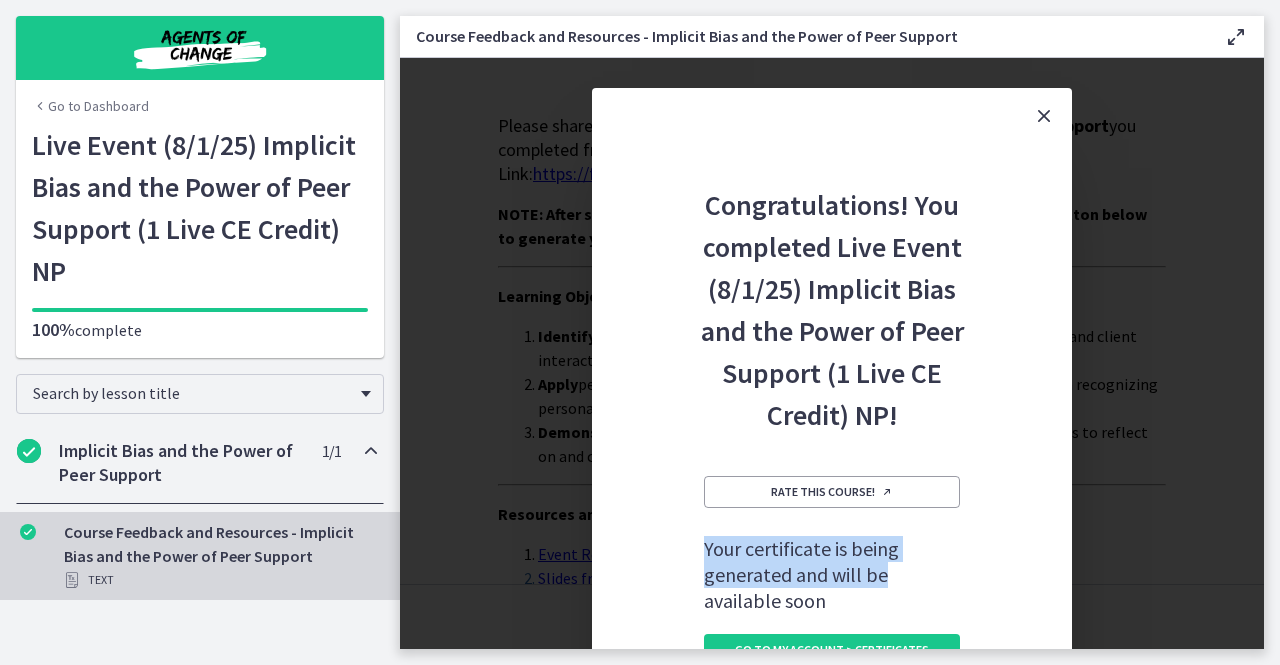 drag, startPoint x: 980, startPoint y: 585, endPoint x: 969, endPoint y: 451, distance: 134.45073 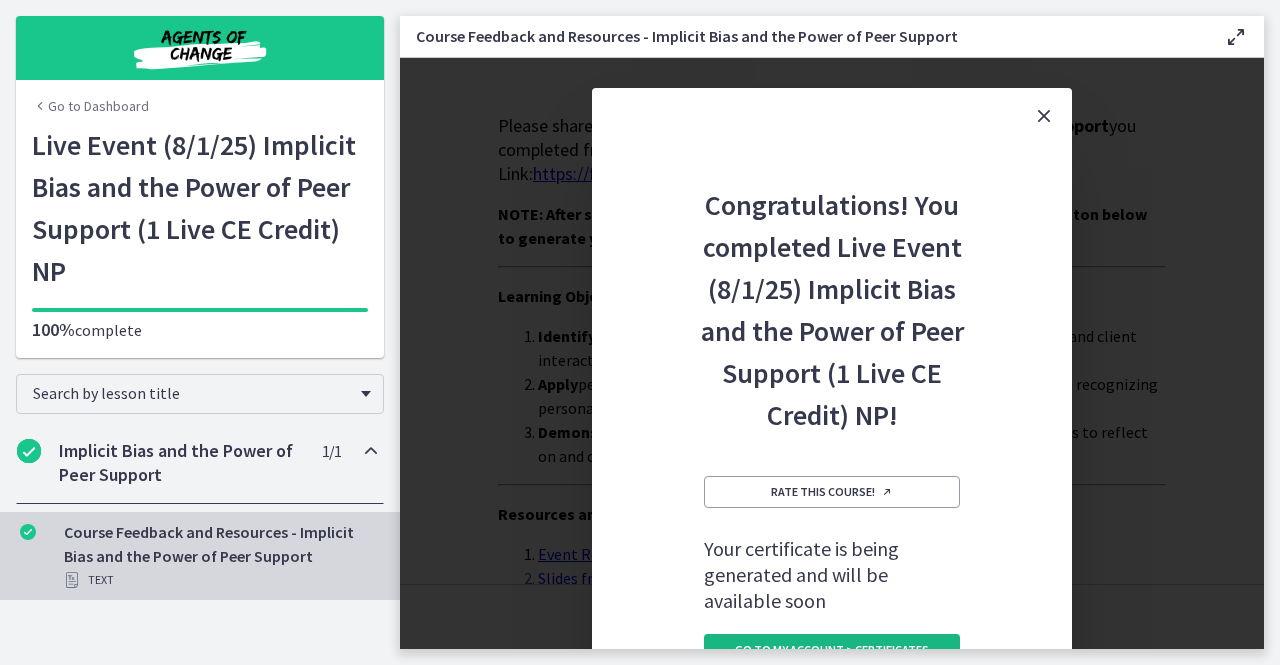 click on "Go to My Account > Certificates" at bounding box center (832, 650) 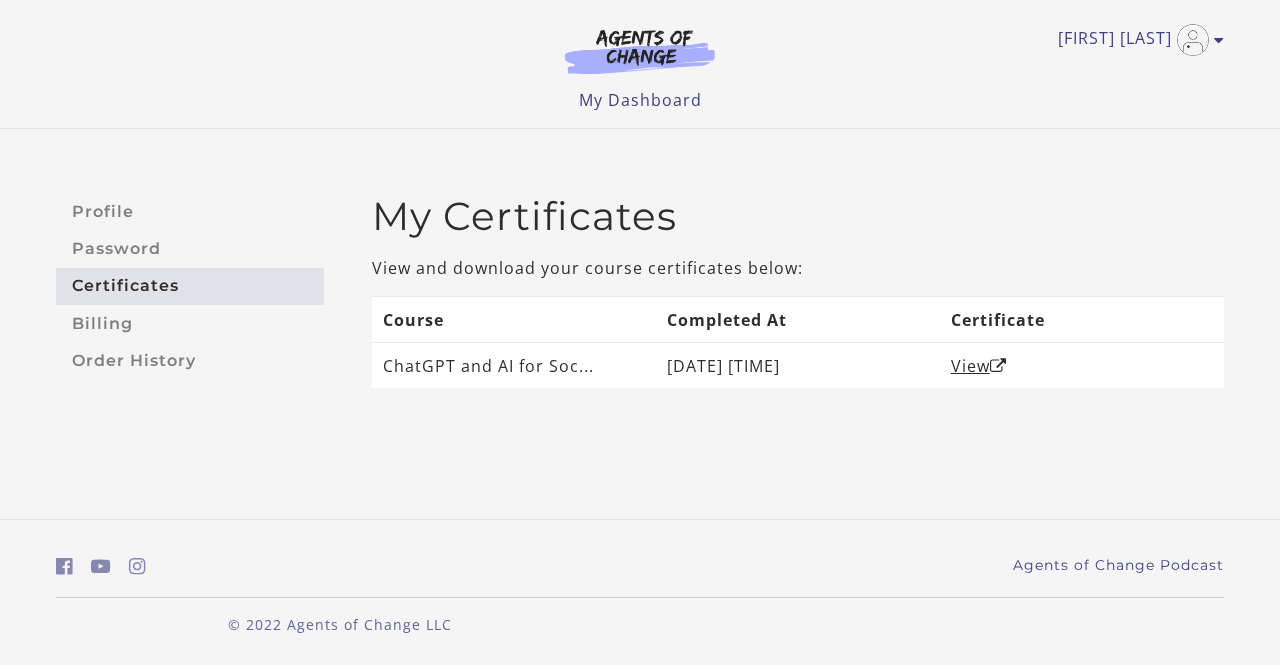 scroll, scrollTop: 0, scrollLeft: 0, axis: both 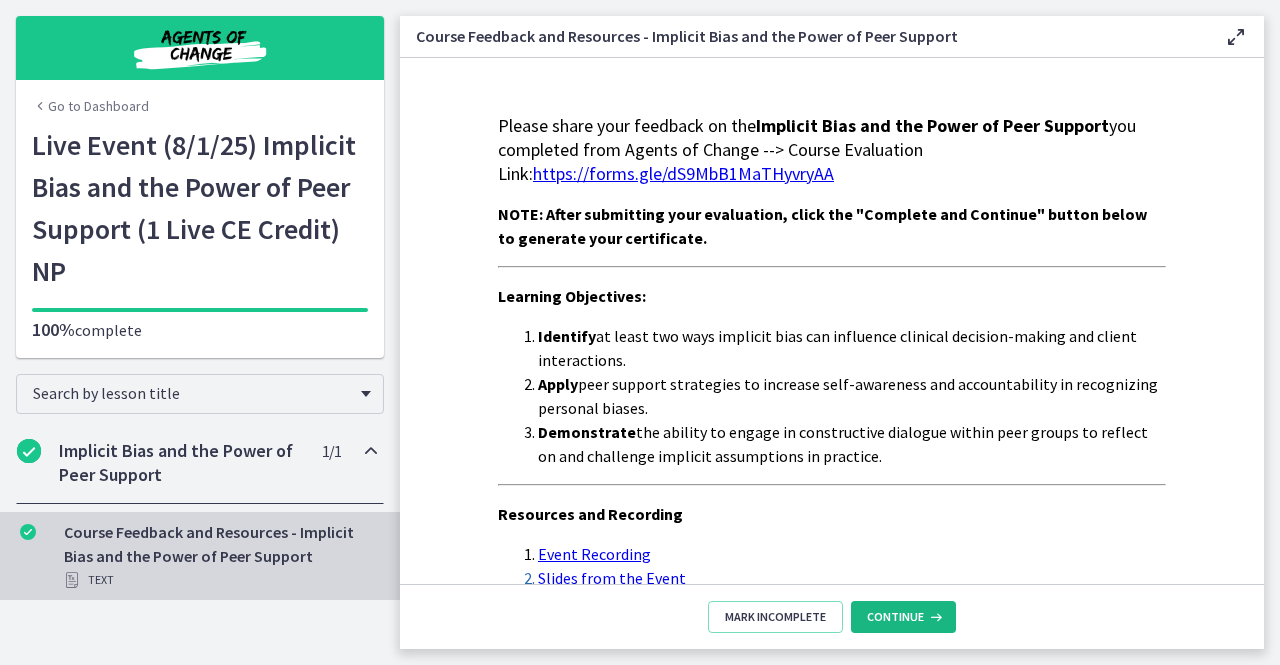 click on "Continue" at bounding box center (895, 617) 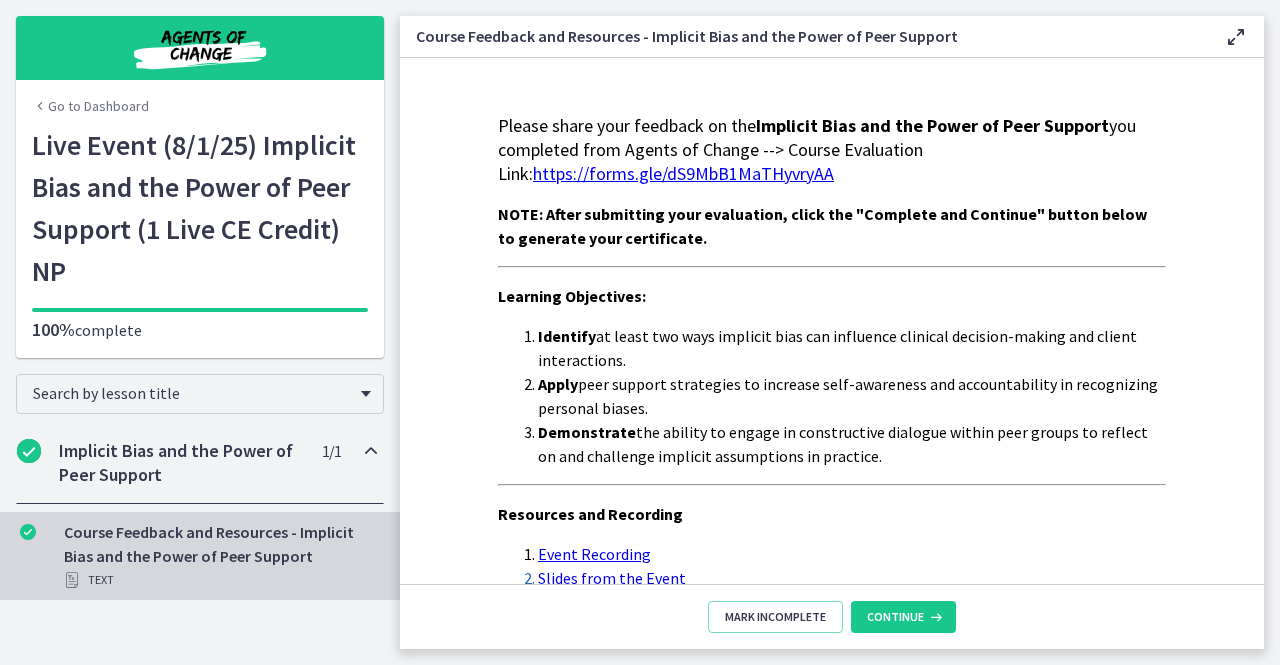 click on "https://forms.gle/dS9MbB1MaTHyvryAA" at bounding box center (683, 173) 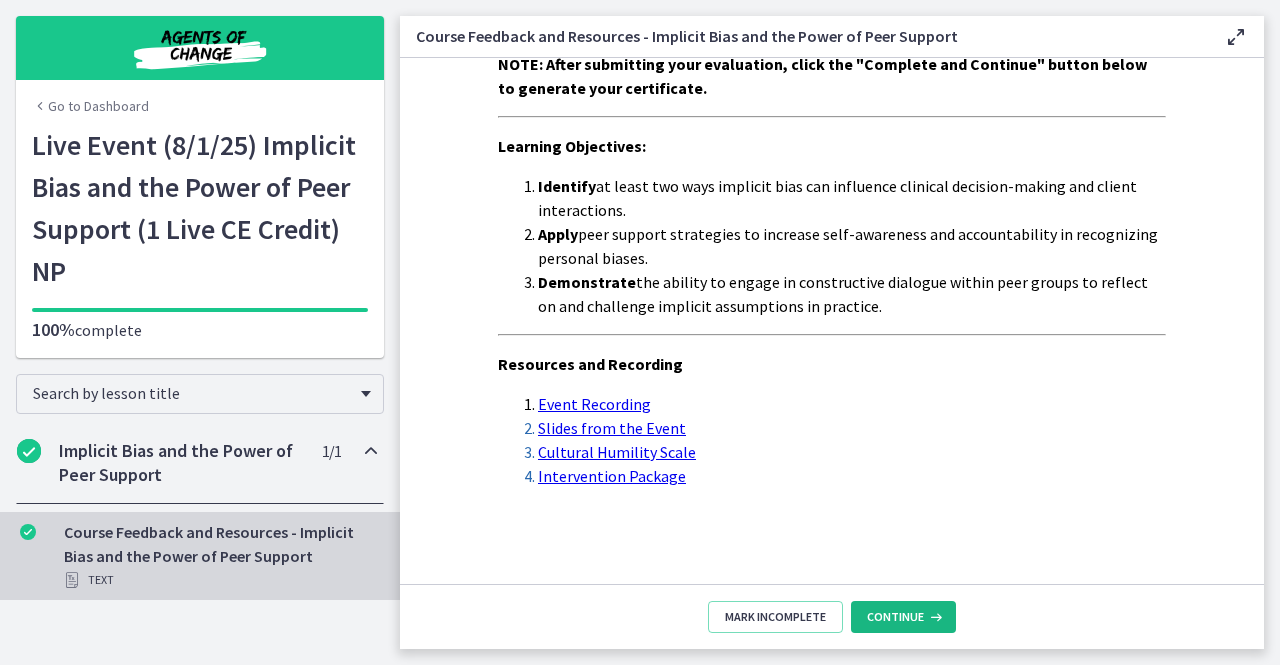 click on "Continue" at bounding box center (895, 617) 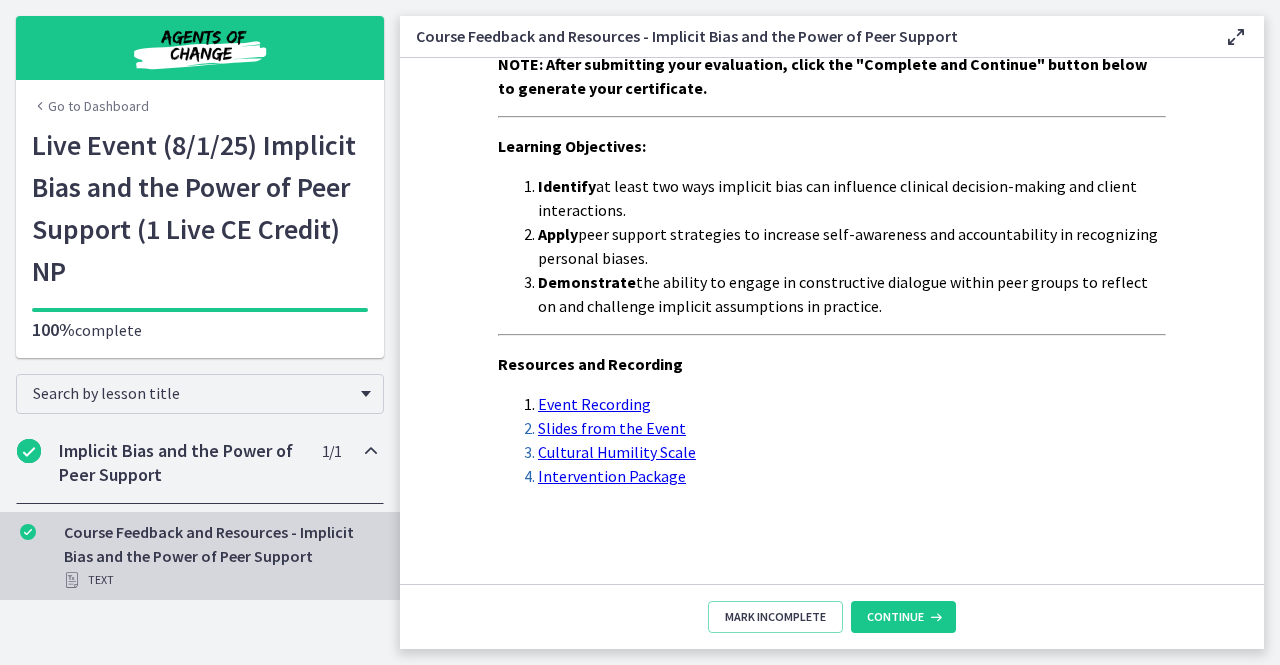 scroll, scrollTop: 0, scrollLeft: 0, axis: both 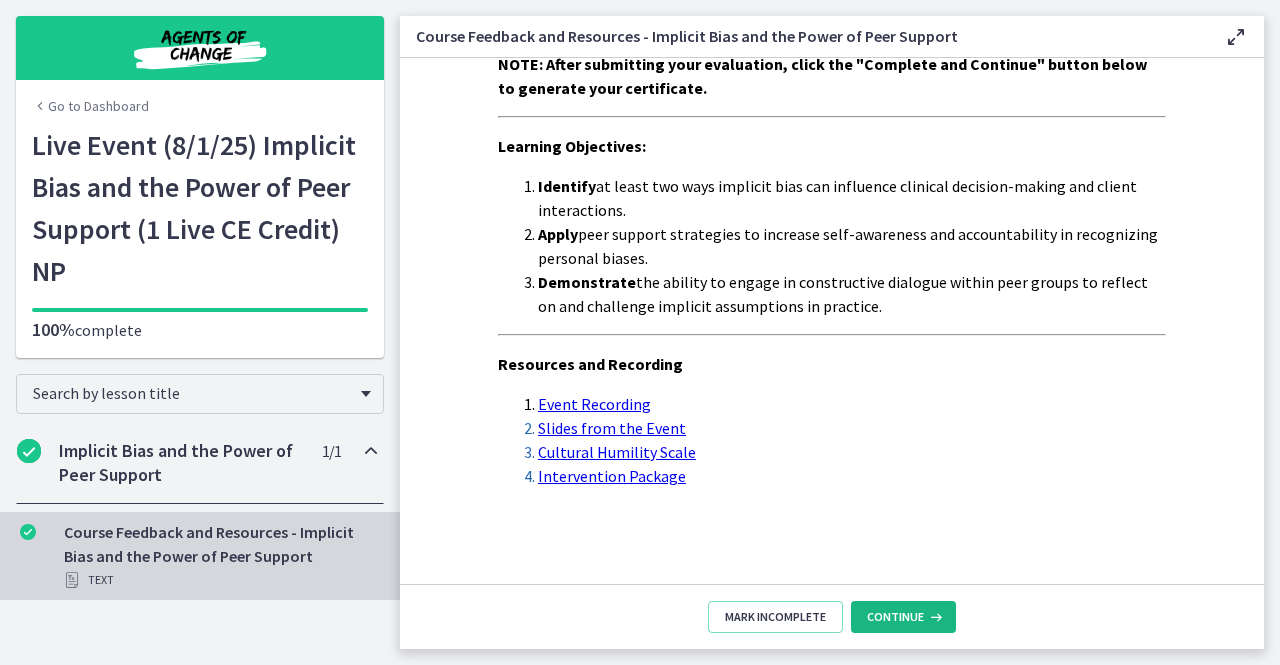 click on "Continue" at bounding box center [903, 617] 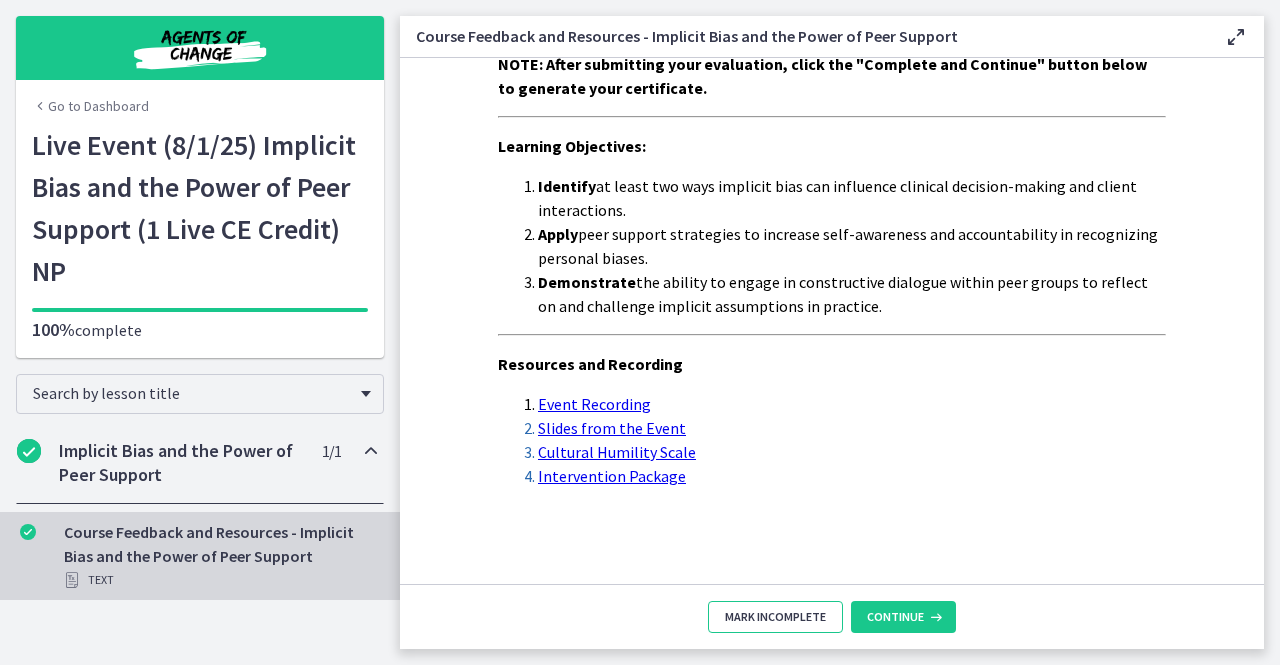 click on "Mark Incomplete" at bounding box center [775, 617] 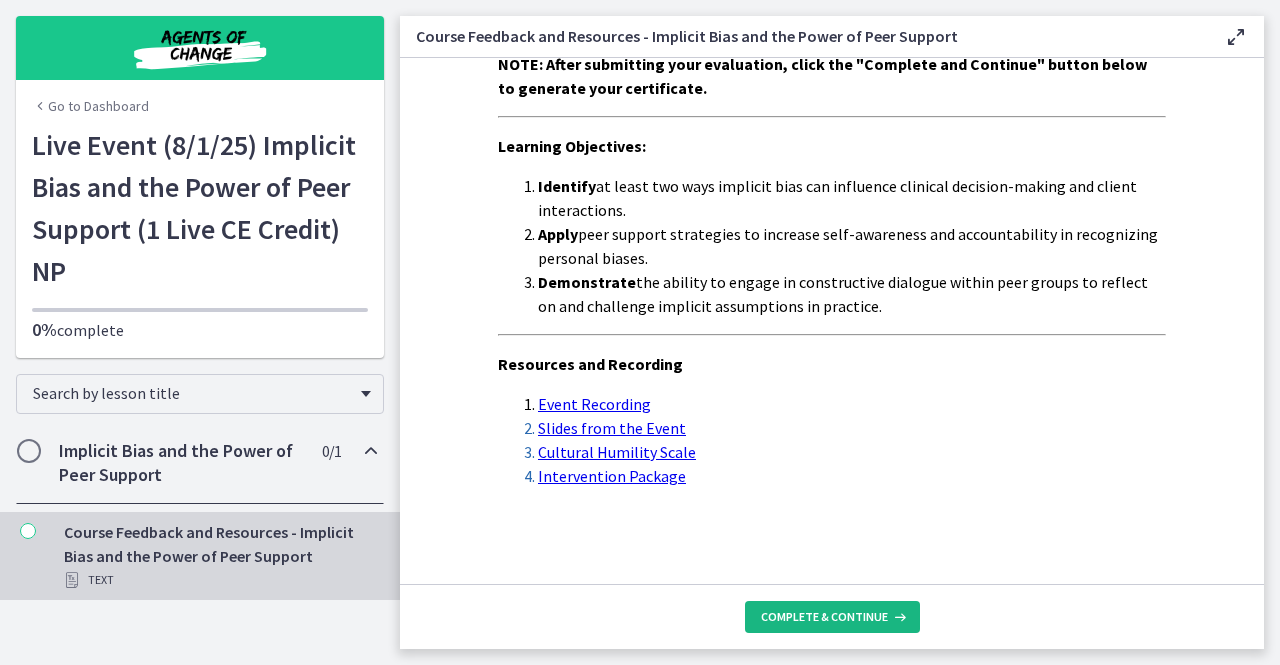 click on "Complete & continue" at bounding box center [824, 617] 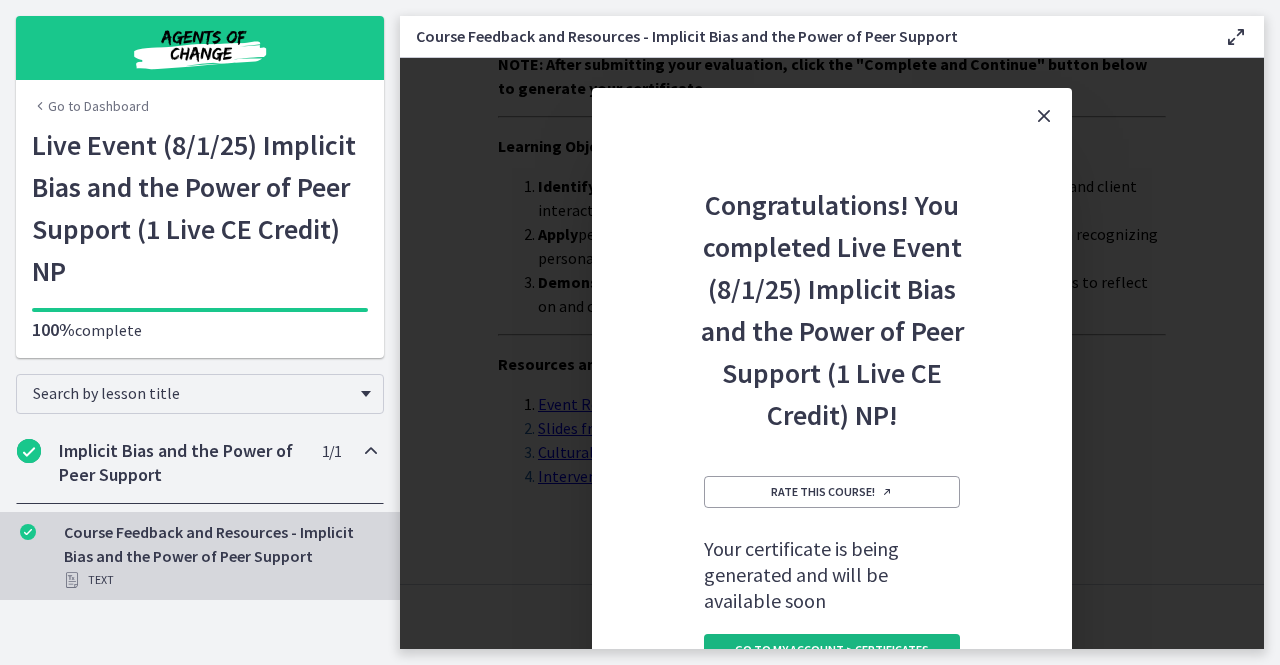 click on "Go to My Account > Certificates" at bounding box center (832, 650) 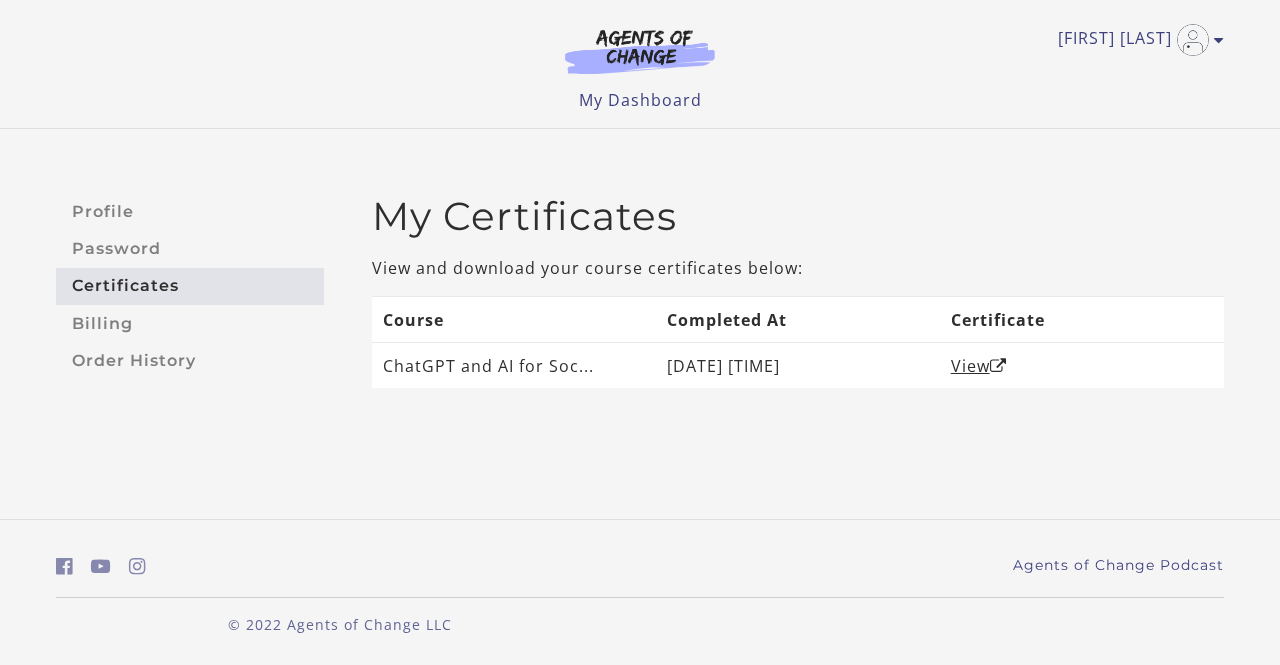 scroll, scrollTop: 0, scrollLeft: 0, axis: both 